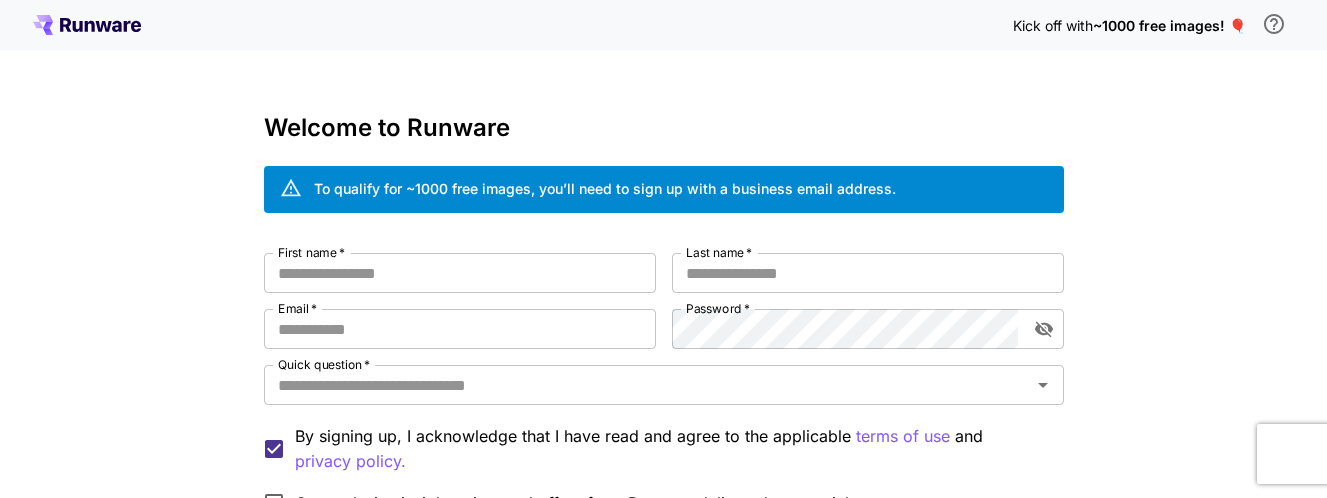 scroll, scrollTop: 0, scrollLeft: 0, axis: both 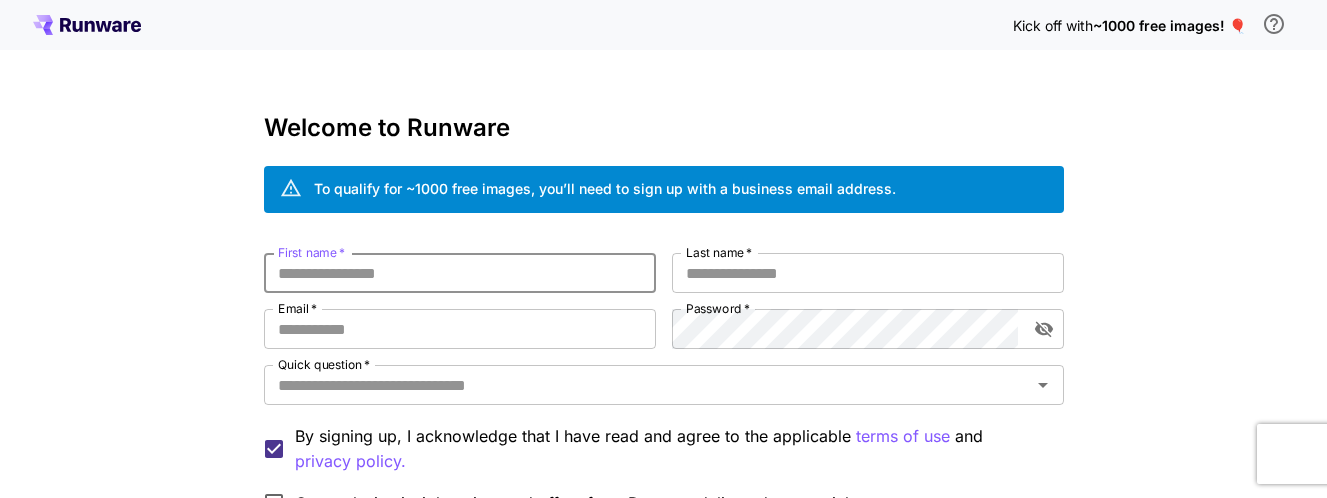 click on "First name   *" at bounding box center [460, 273] 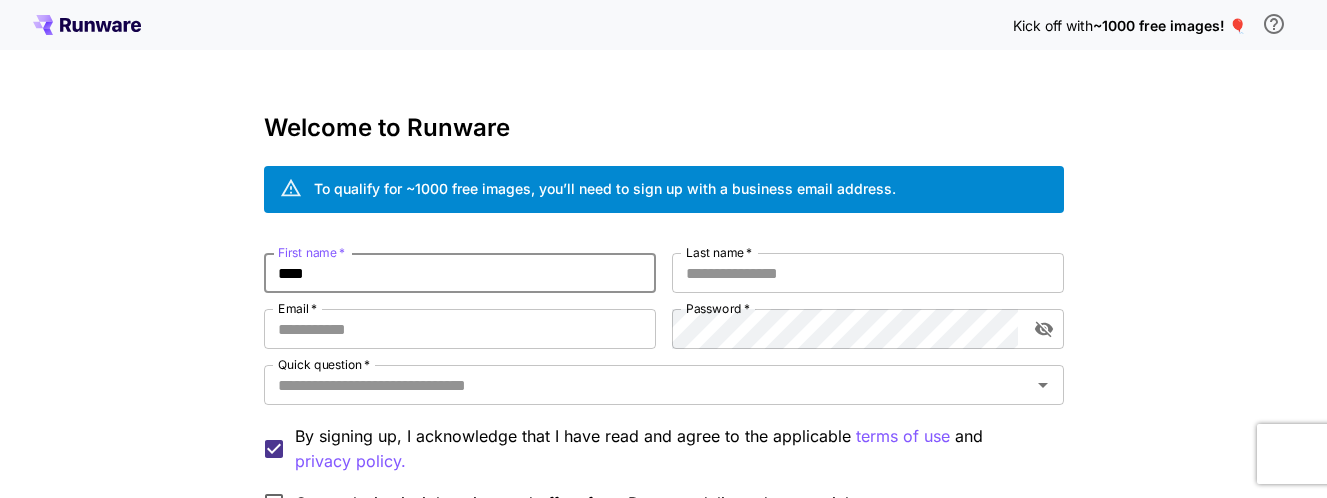 type on "*****" 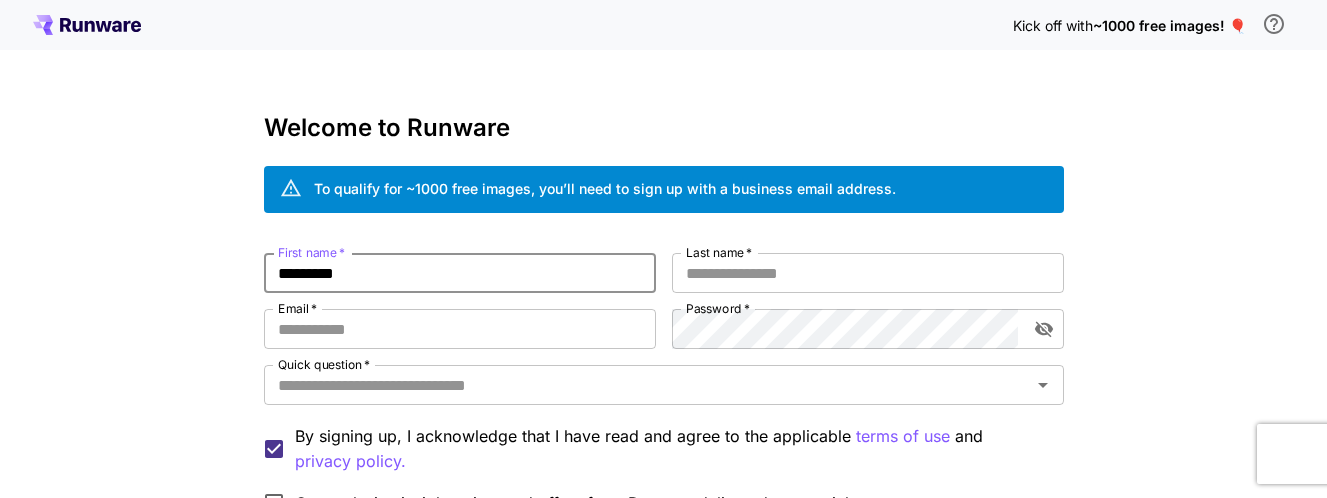 type on "*****" 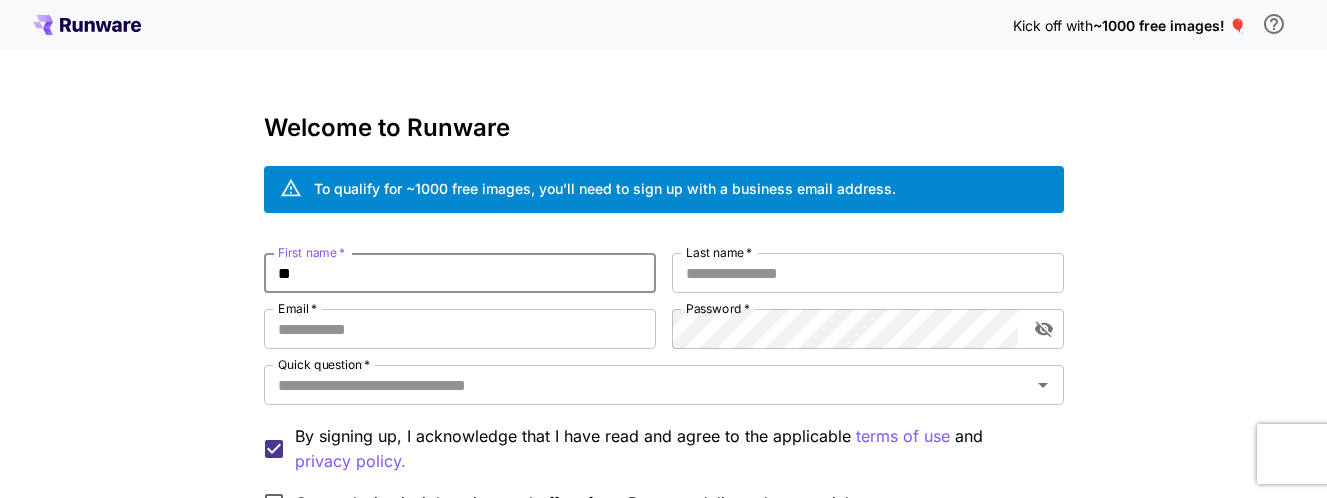 type on "*" 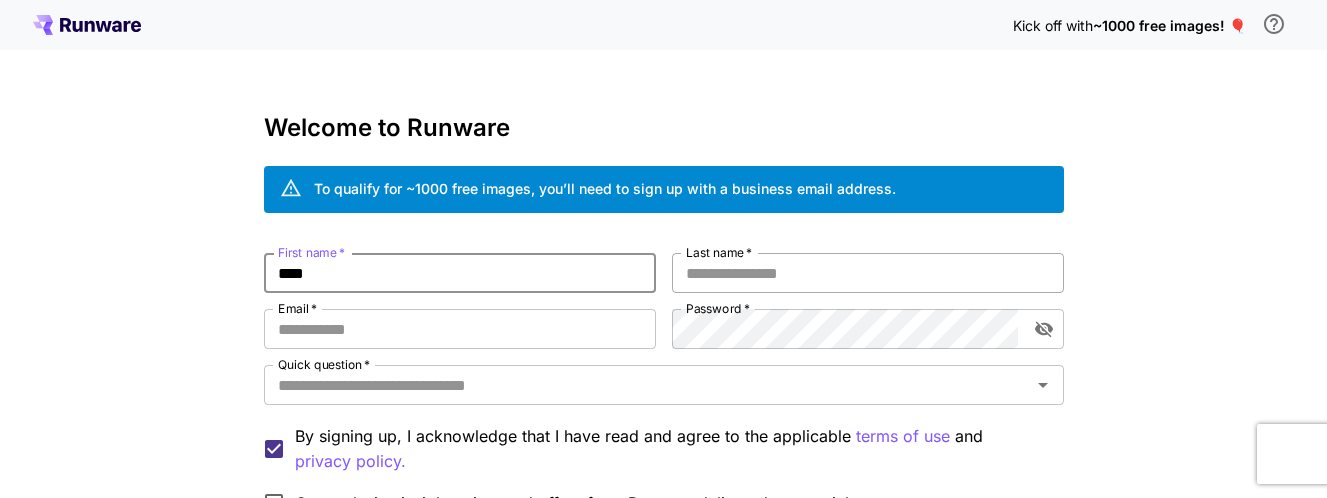 type on "****" 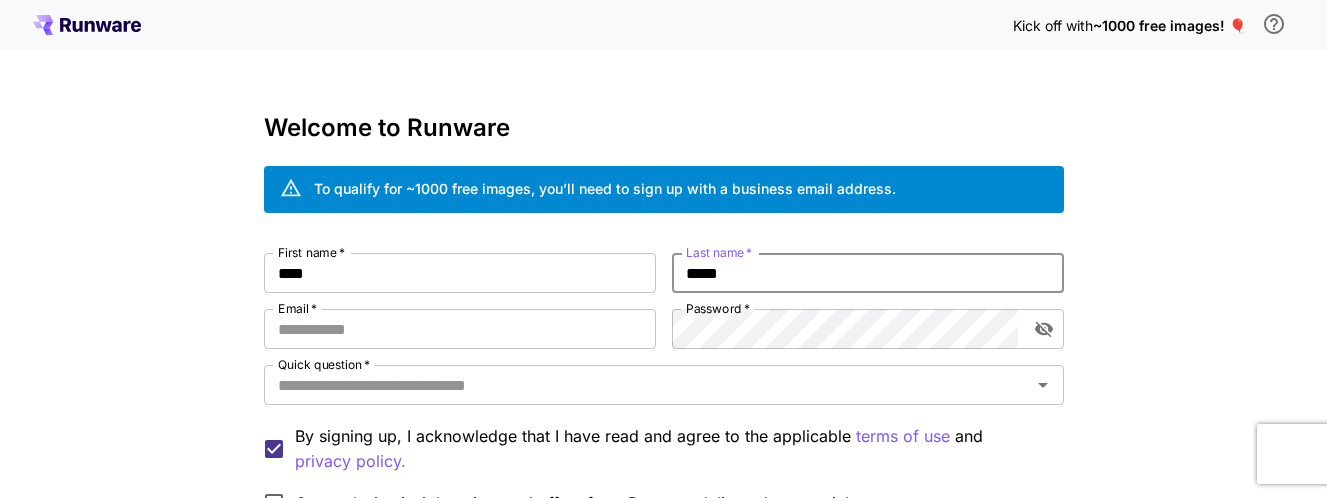 type on "*****" 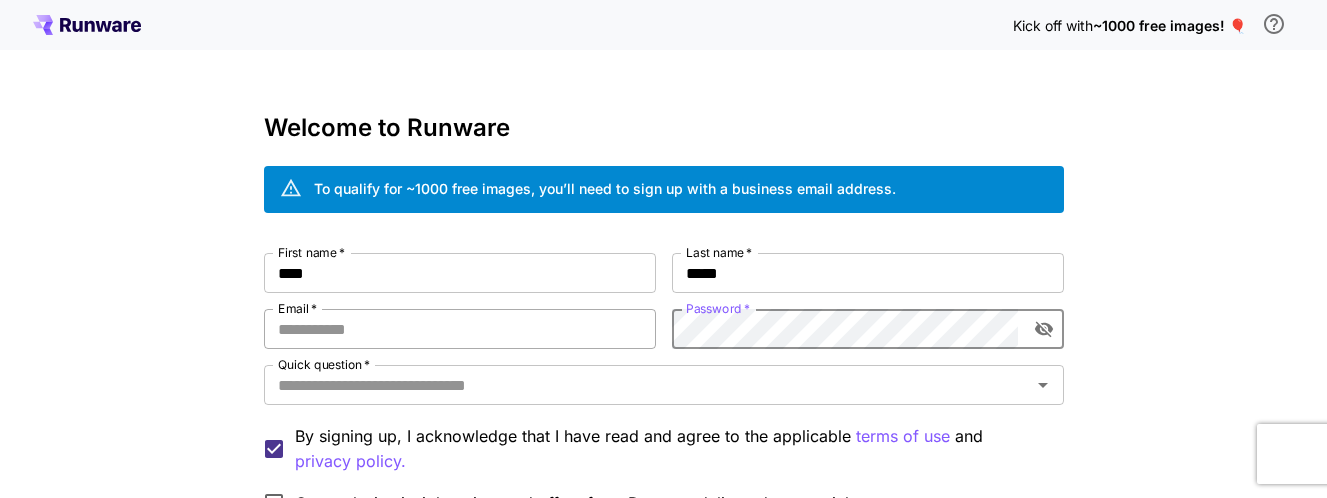 click on "First name   * [FIRST] First name   * Last name   * [LAST] Last name   * Email   * Email   * Password   * Password   * Quick question   * Quick question   * By signing up, I acknowledge that I have read and agree to the applicable   terms of use     and   privacy policy.   Get exclusive insights, tips, and offers from Runware delivered to your inbox." at bounding box center (664, 388) 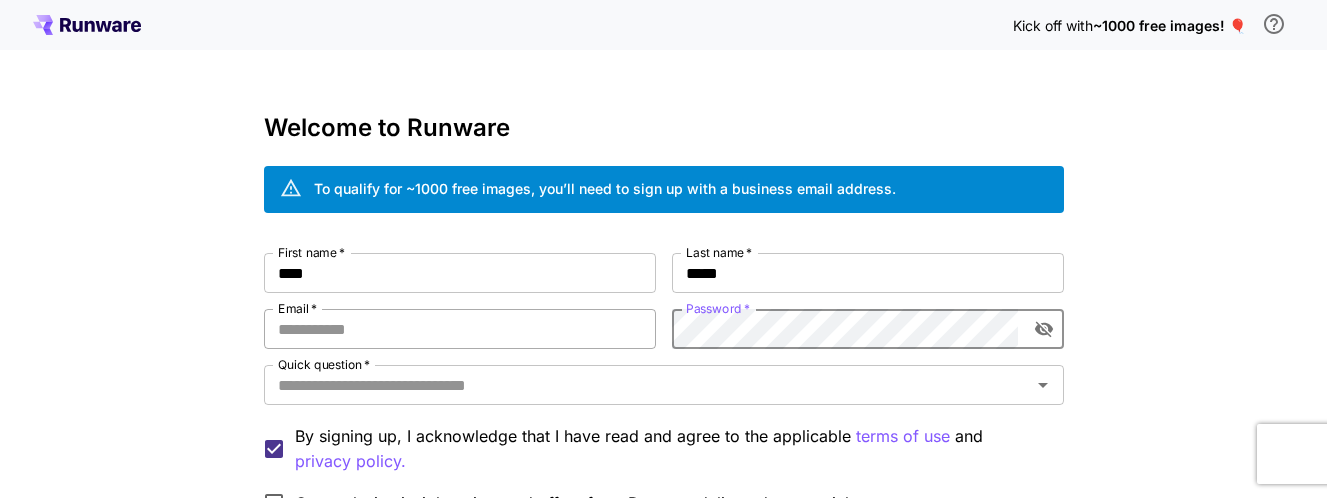 click on "First name   * [FIRST] First name   * Last name   * [LAST] Last name   * Email   * Email   * Password   * Password   * Quick question   * Quick question   * By signing up, I acknowledge that I have read and agree to the applicable   terms of use     and   privacy policy.   Get exclusive insights, tips, and offers from Runware delivered to your inbox." at bounding box center [664, 388] 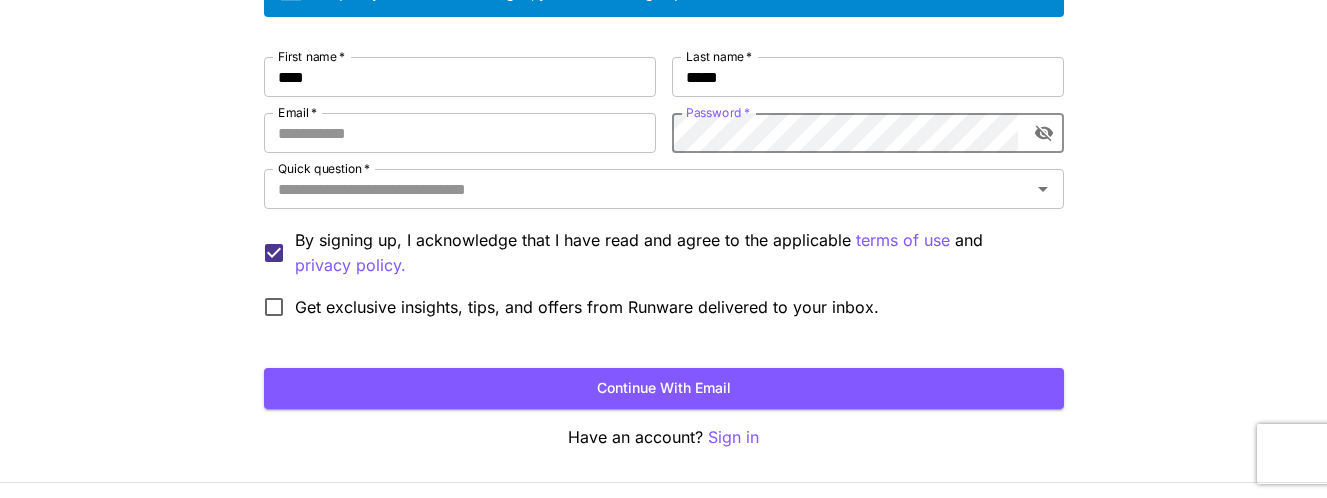 scroll, scrollTop: 200, scrollLeft: 0, axis: vertical 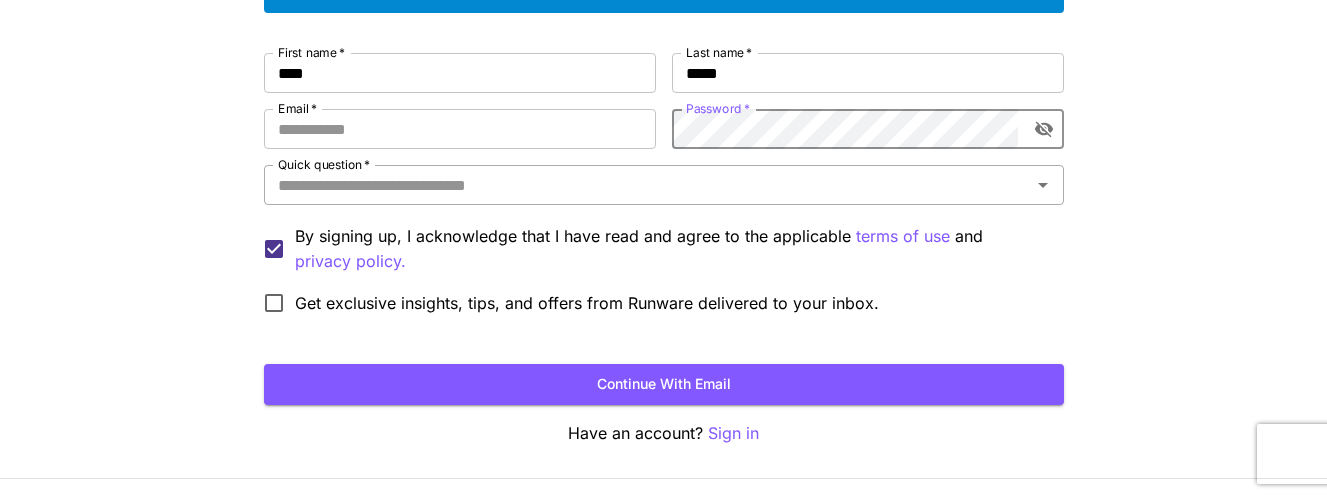click on "Quick question   *" at bounding box center [647, 185] 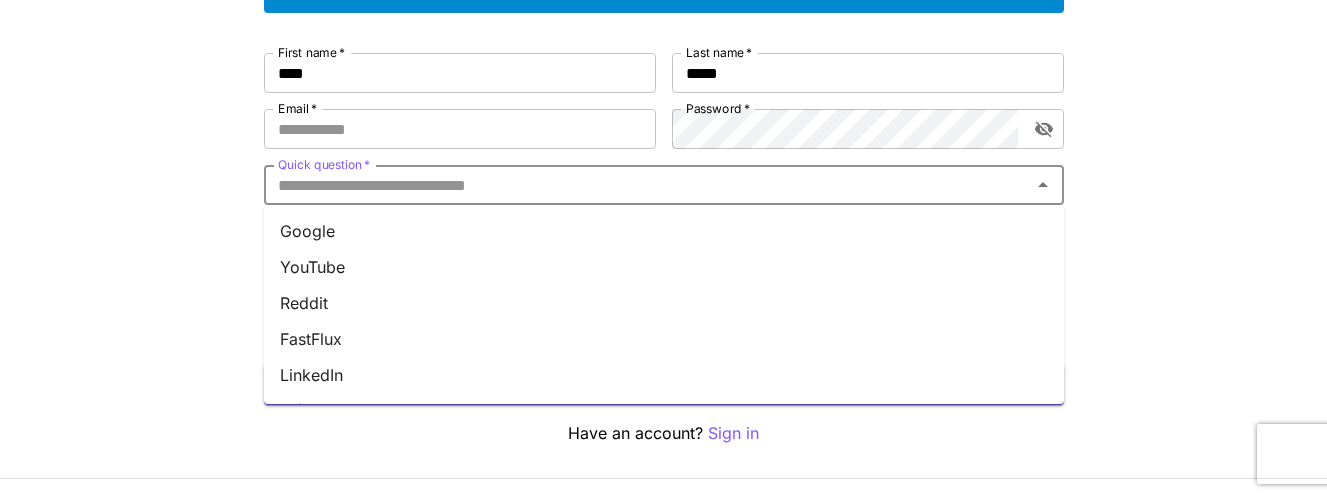 click on "Google" at bounding box center (664, 231) 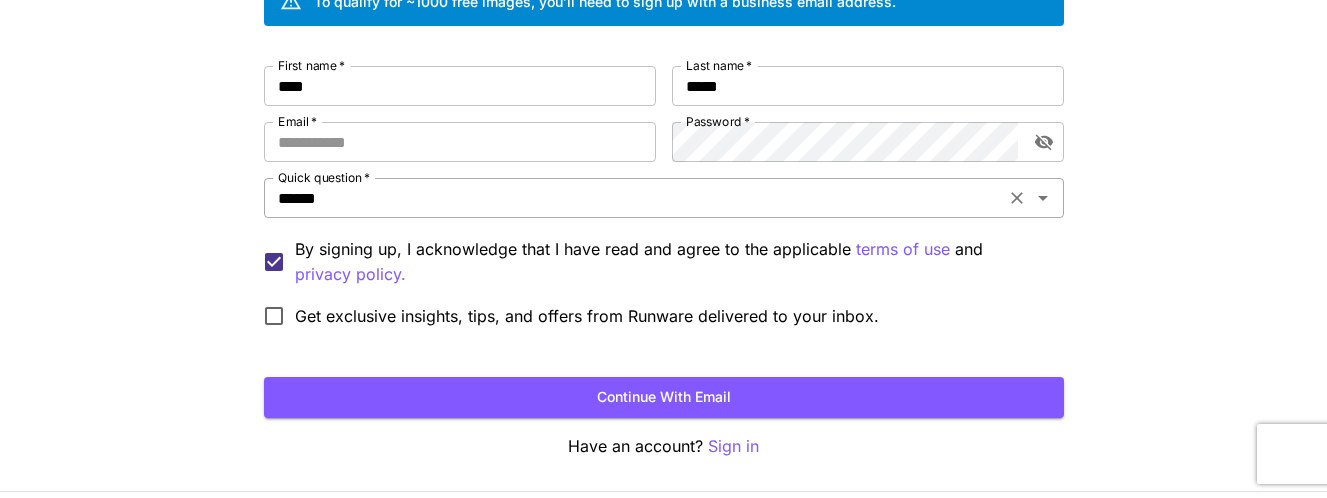 scroll, scrollTop: 0, scrollLeft: 0, axis: both 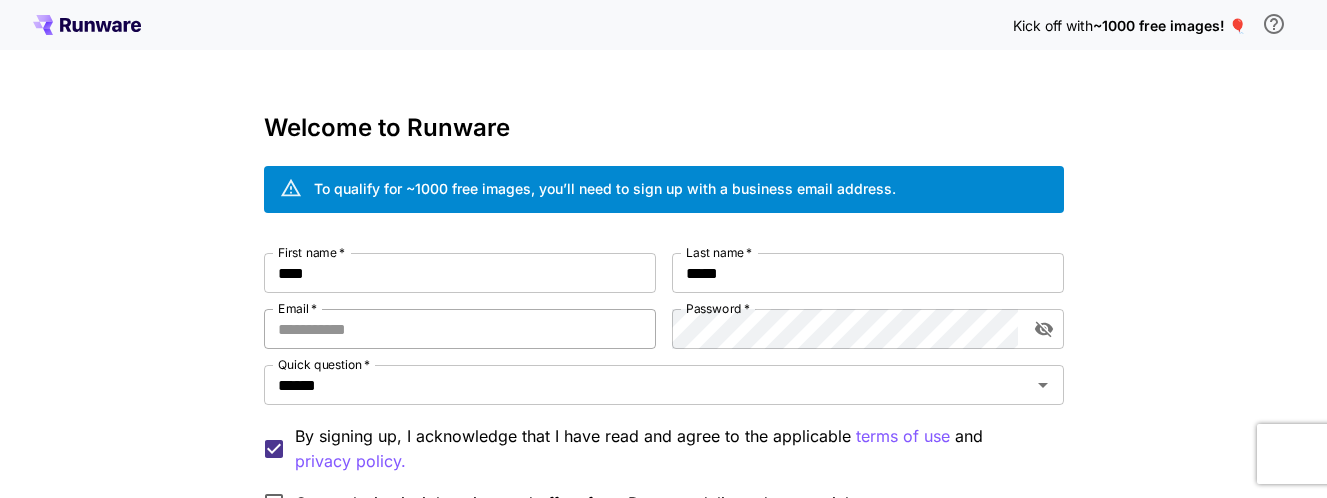 click on "Email   *" at bounding box center [460, 329] 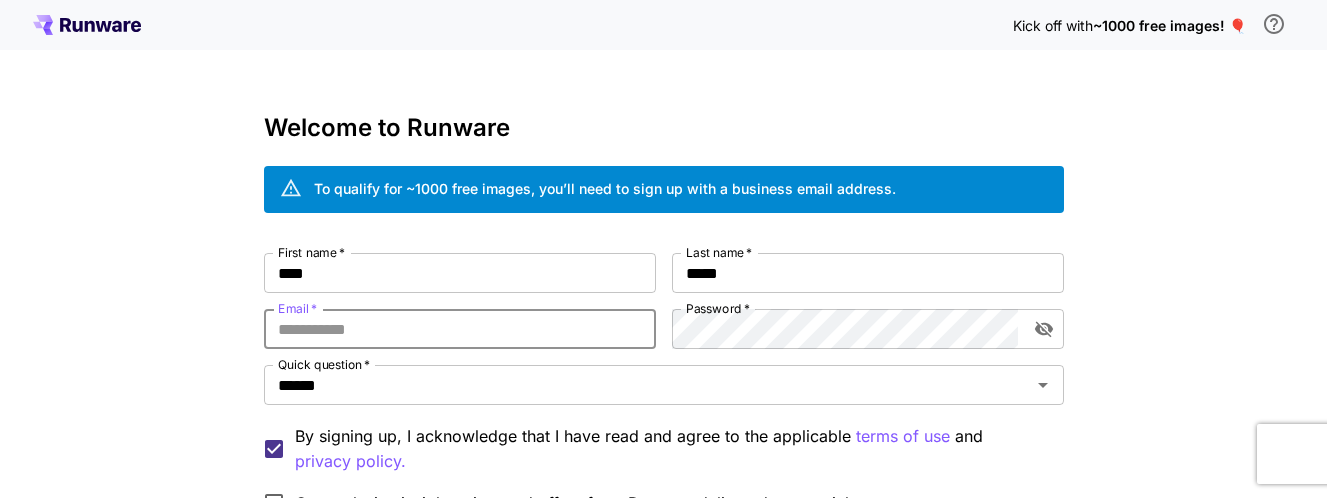 paste on "**********" 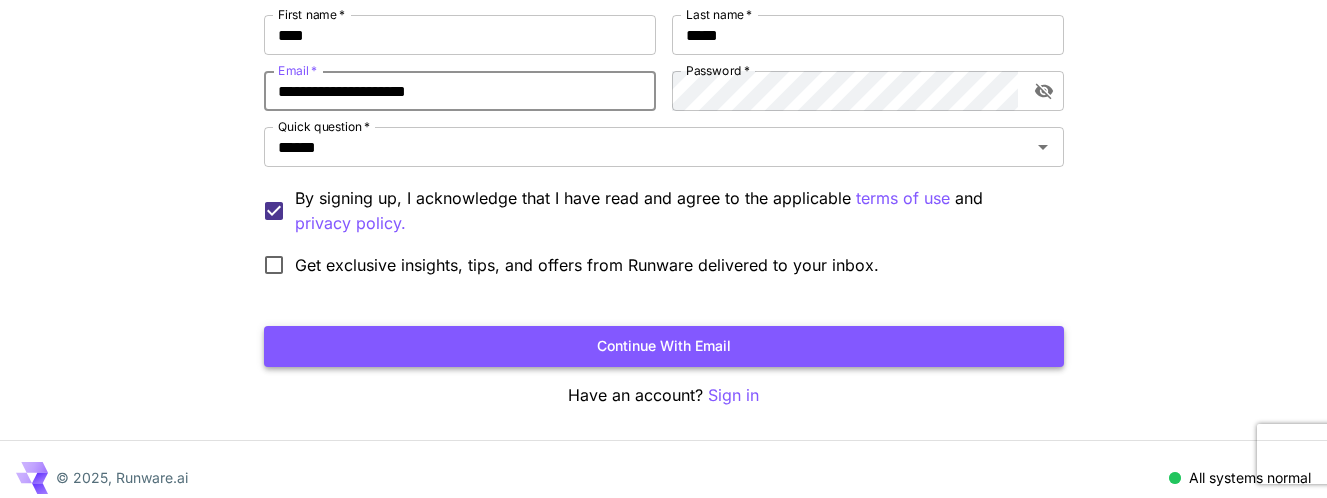 scroll, scrollTop: 255, scrollLeft: 0, axis: vertical 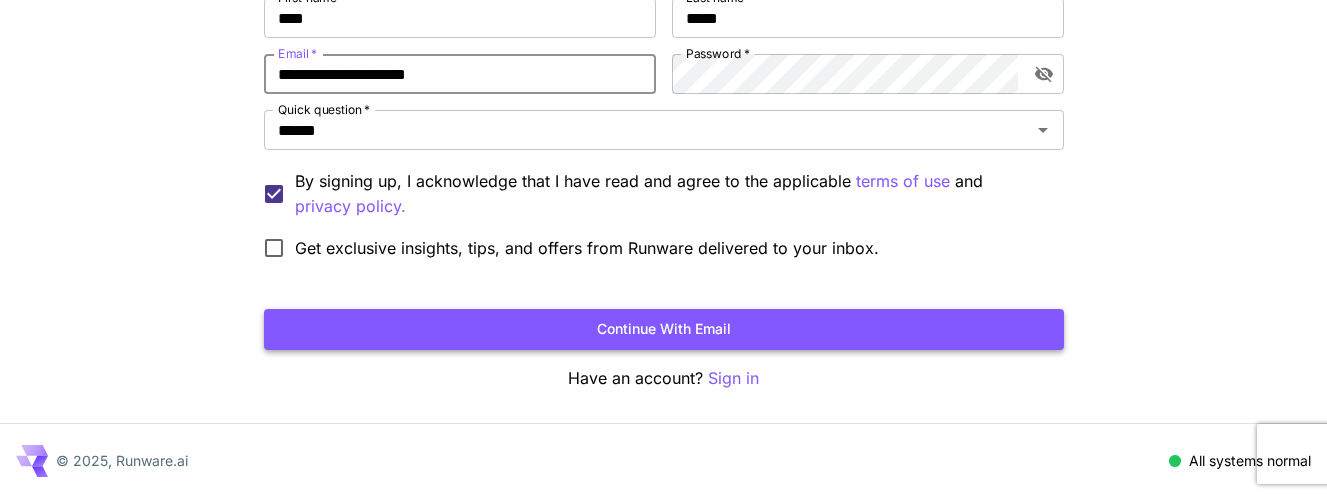 type on "**********" 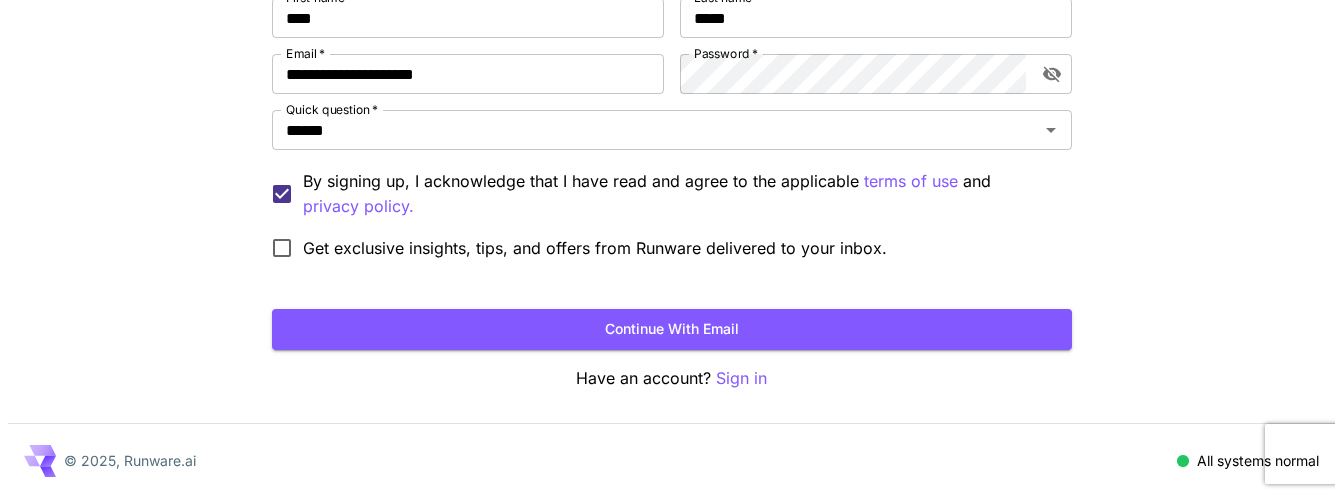 scroll, scrollTop: 0, scrollLeft: 0, axis: both 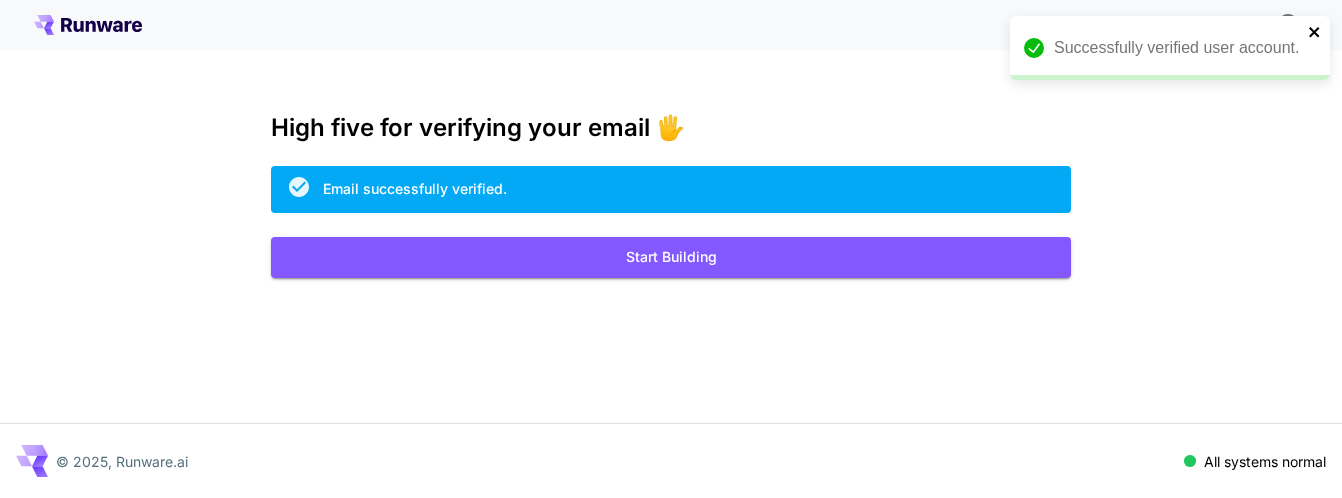 click 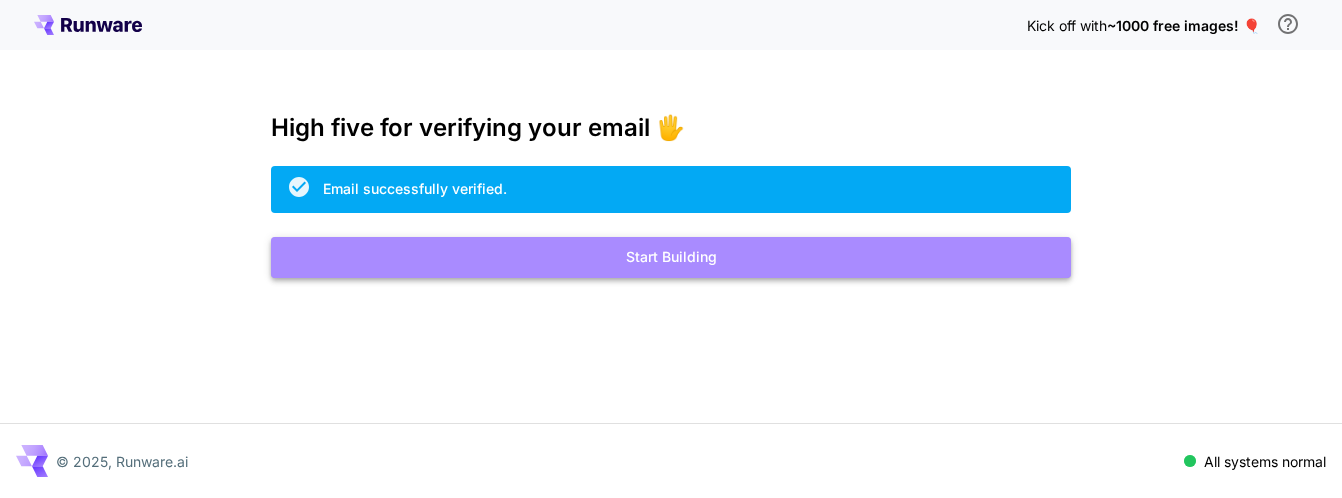 click on "Start Building" at bounding box center [671, 257] 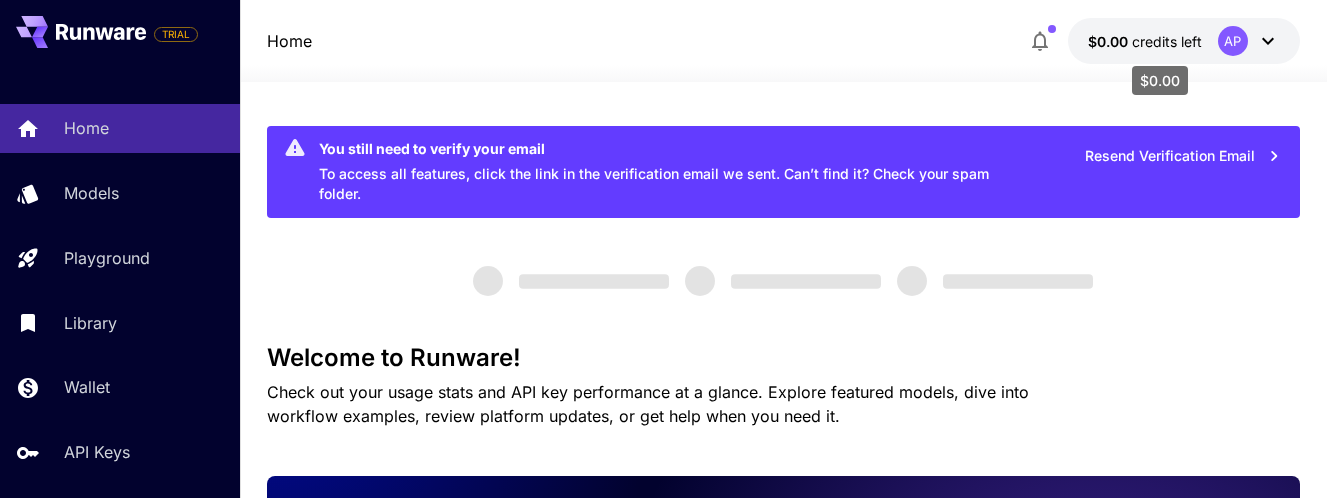 click on "credits left" at bounding box center (1167, 41) 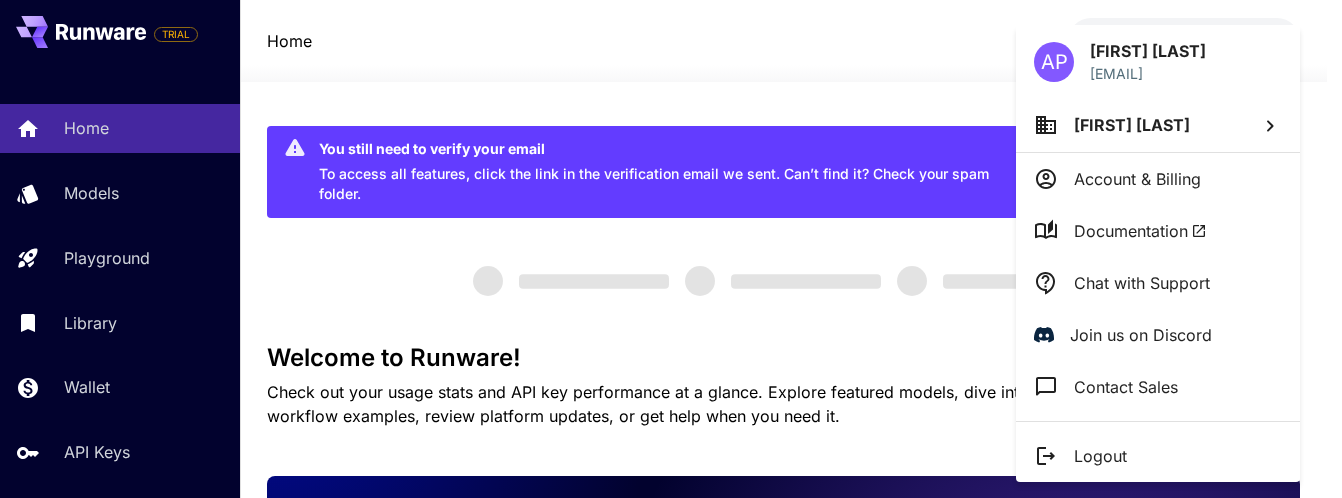 click at bounding box center [671, 249] 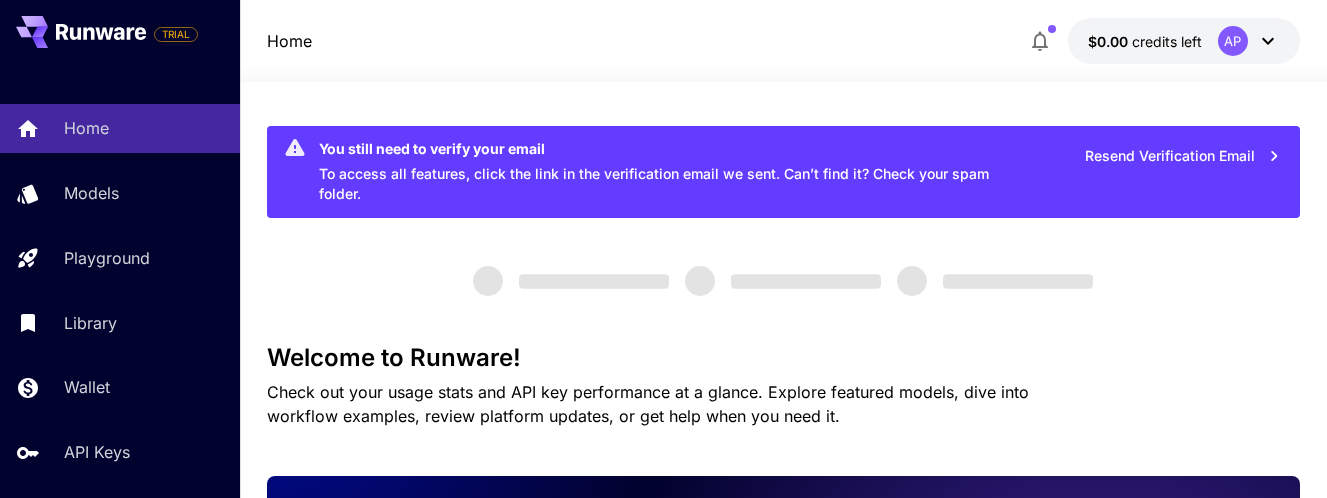 click on "$0.00    credits left  AP" at bounding box center (1184, 41) 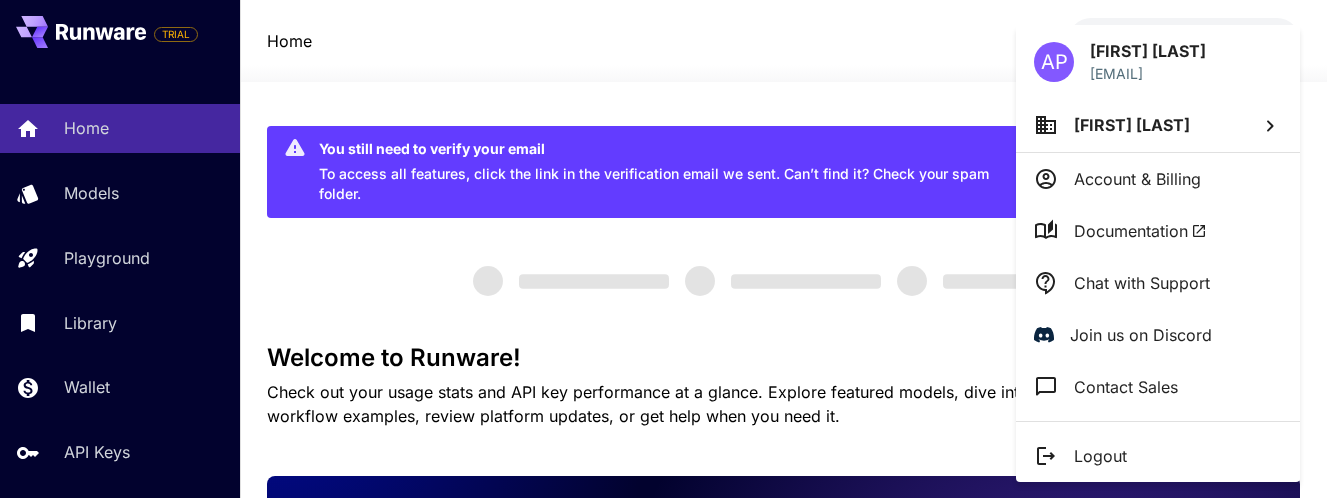 click at bounding box center [671, 249] 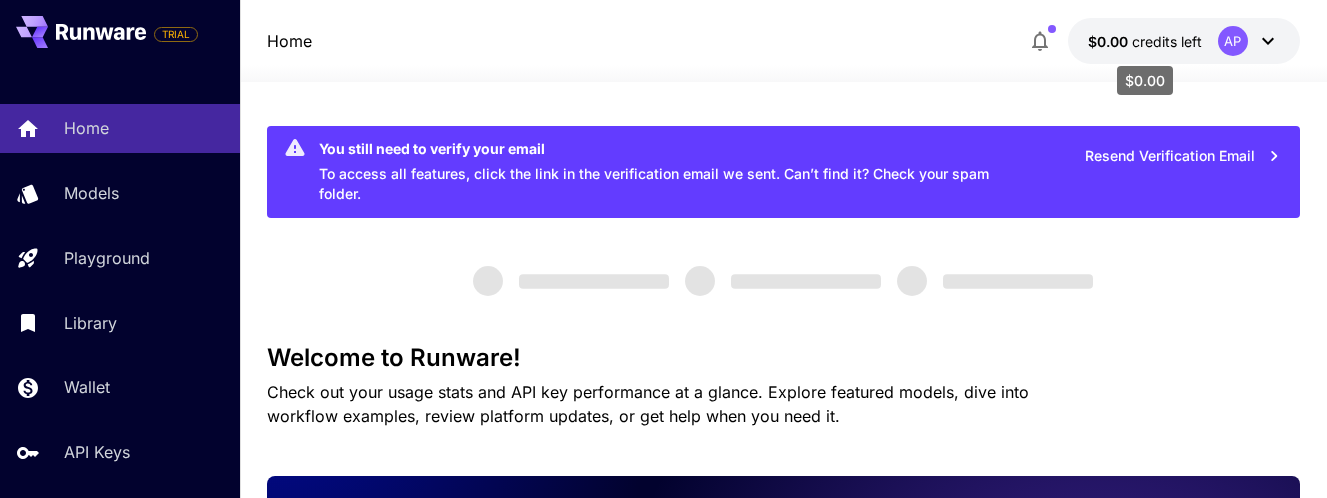 click on "$0.00" at bounding box center [1110, 41] 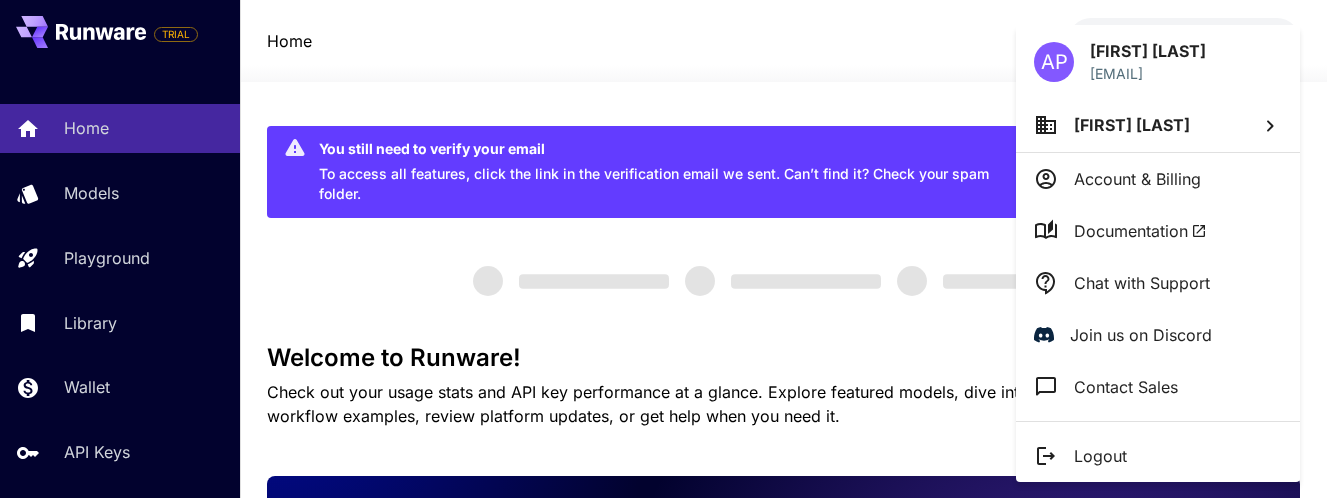 click at bounding box center (671, 249) 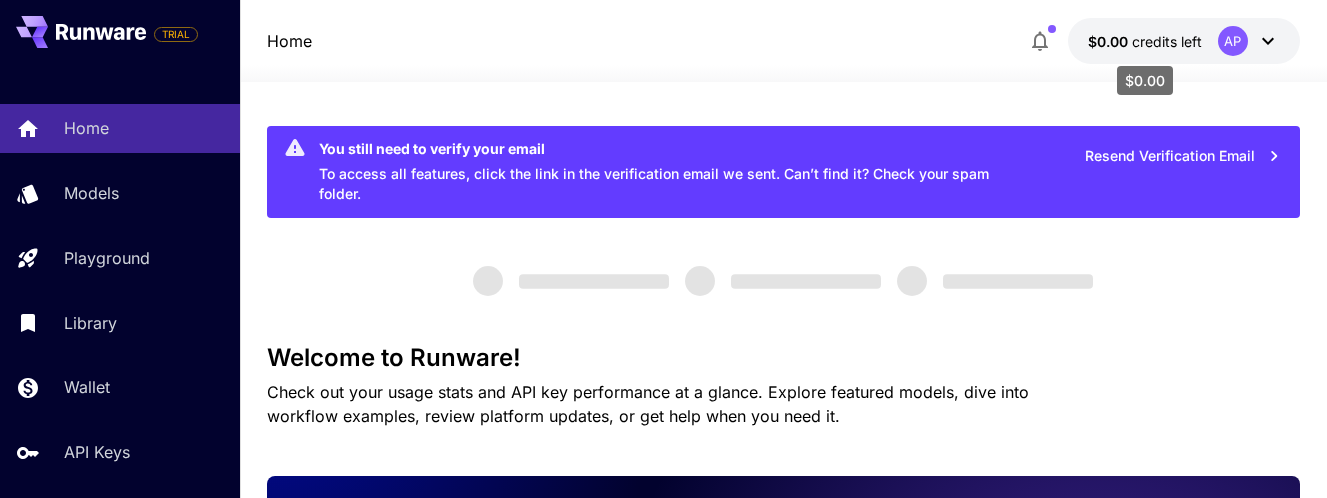 click on "$0.00" at bounding box center (1110, 41) 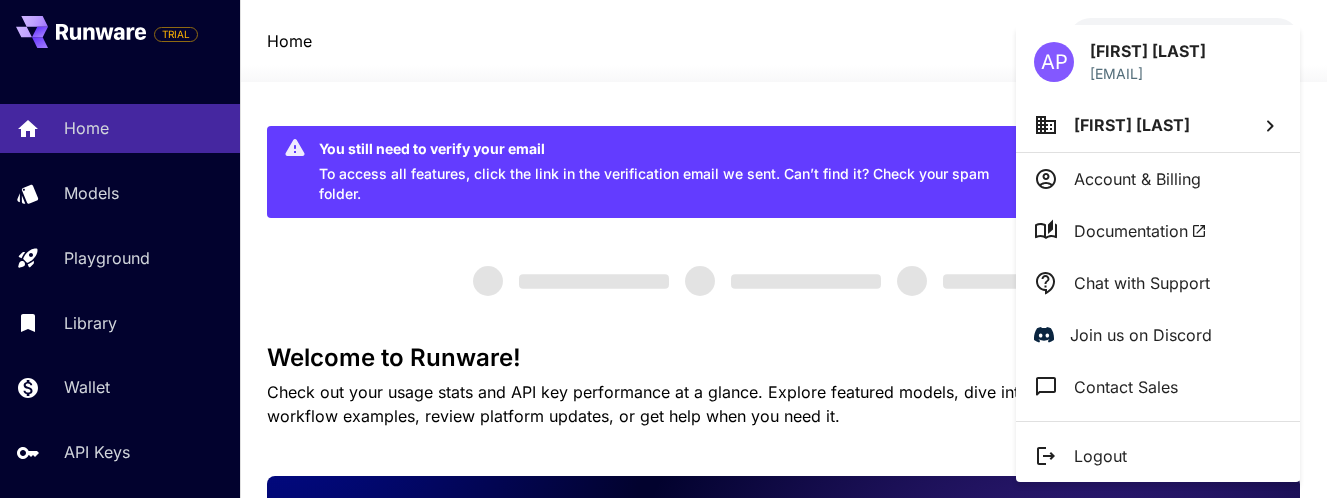 drag, startPoint x: 884, startPoint y: 65, endPoint x: 237, endPoint y: 166, distance: 654.8359 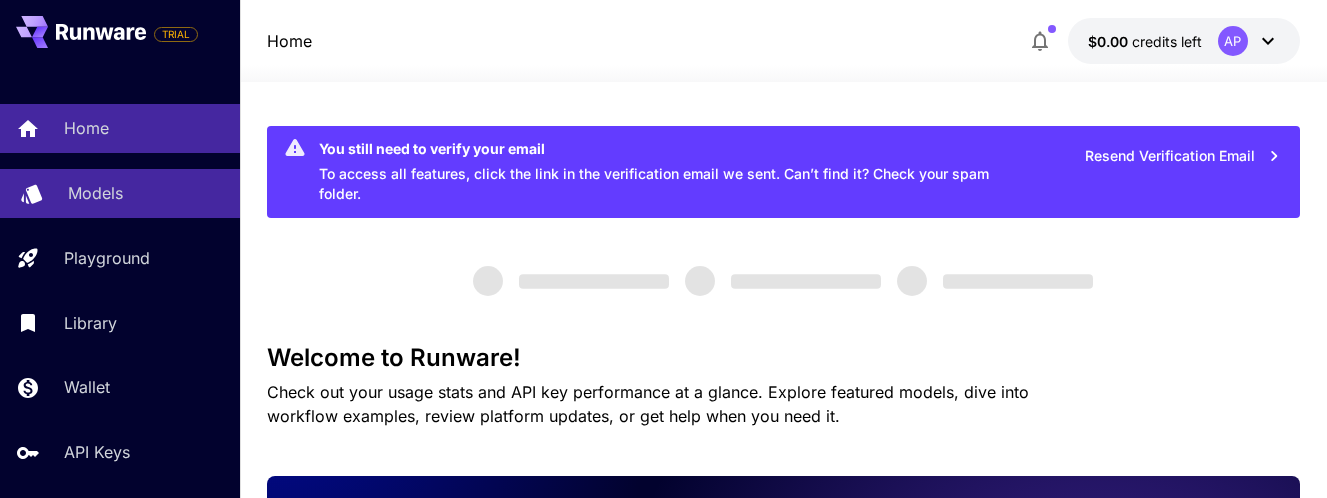 click on "Models" at bounding box center (95, 193) 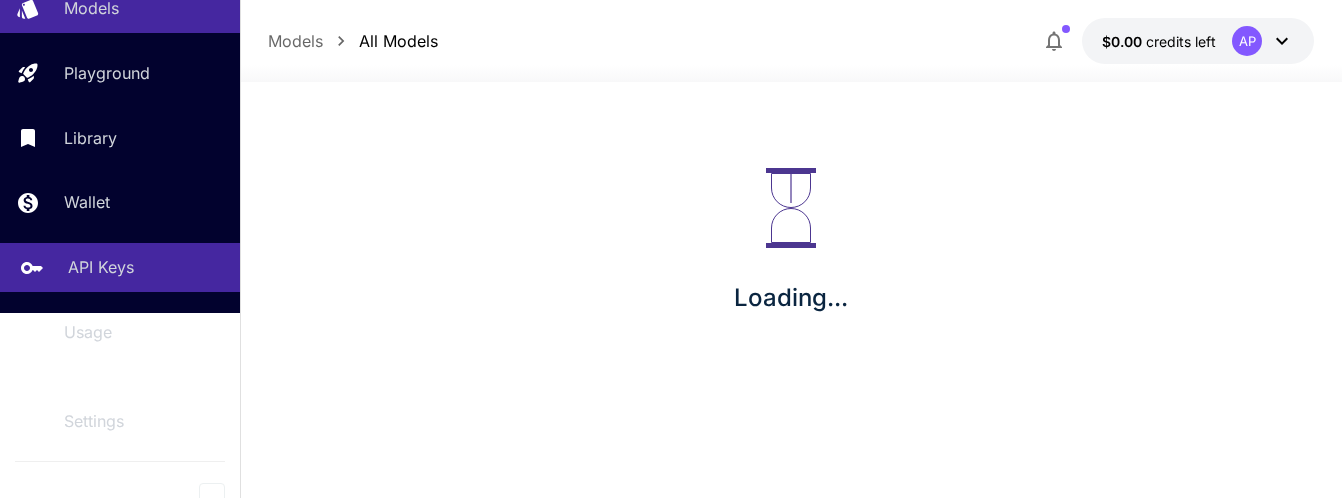 scroll, scrollTop: 201, scrollLeft: 0, axis: vertical 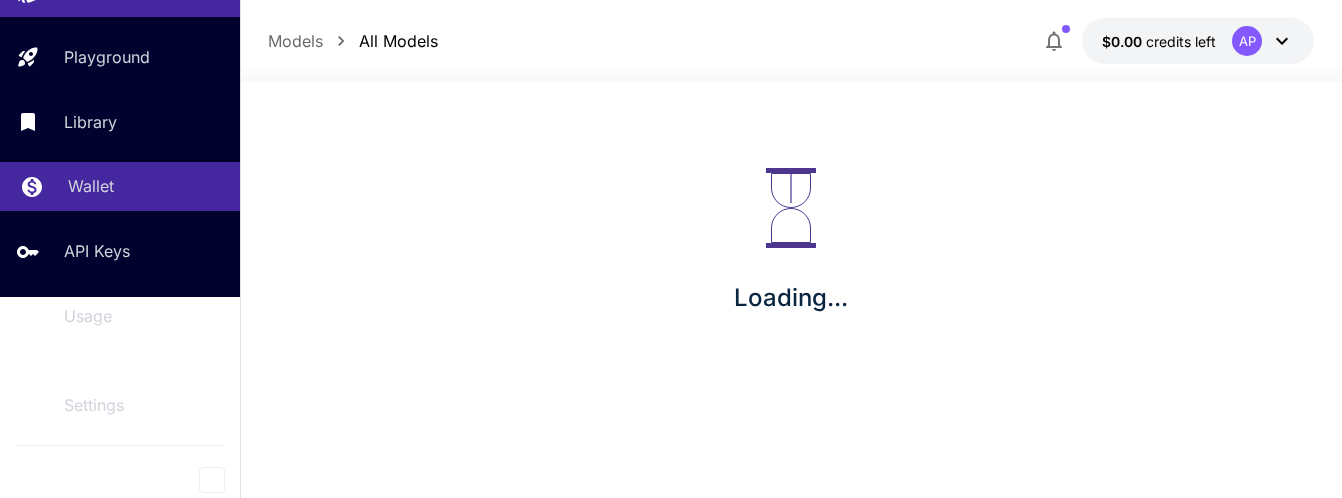 click on "Wallet" at bounding box center (146, 186) 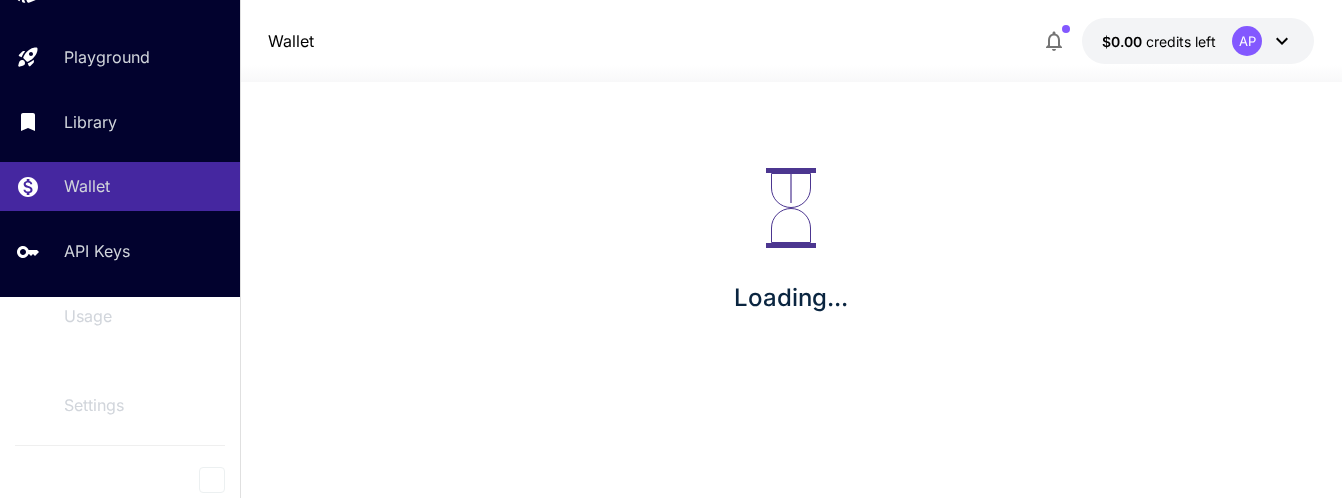 click 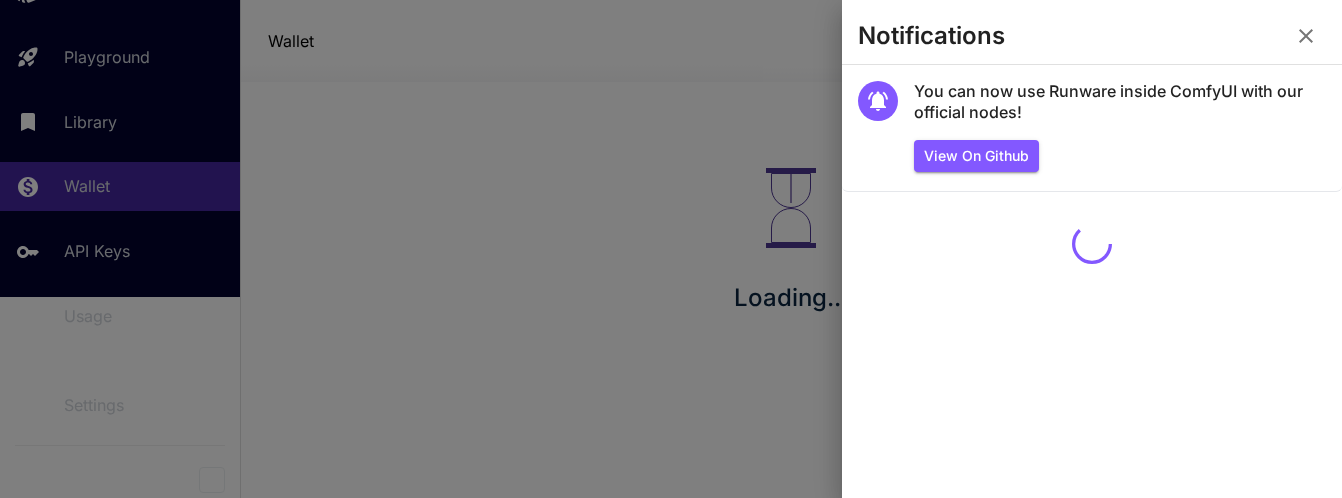 click 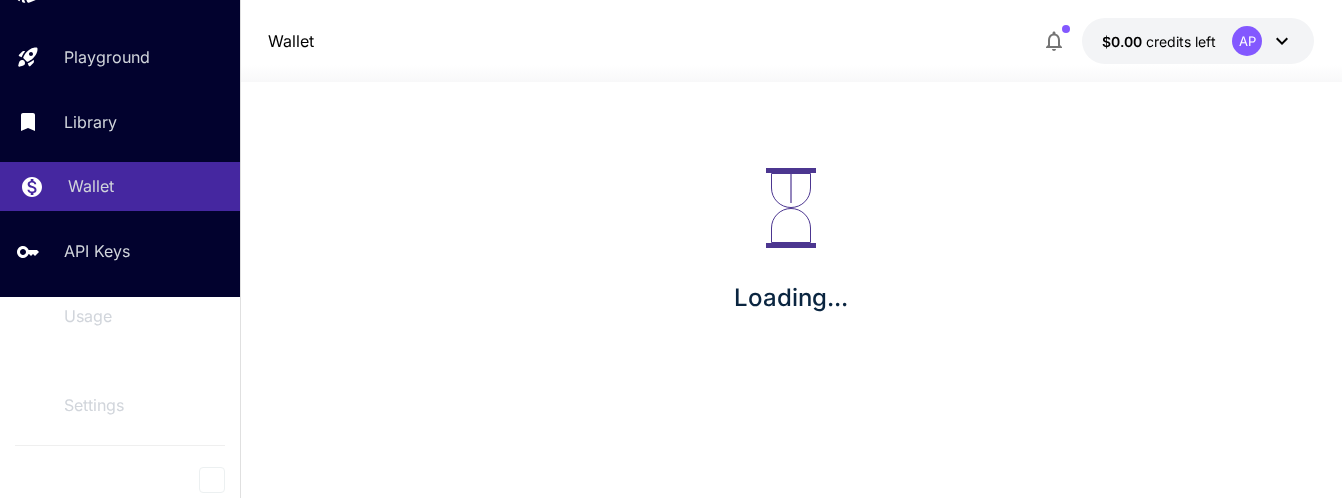 click on "Wallet" at bounding box center [91, 186] 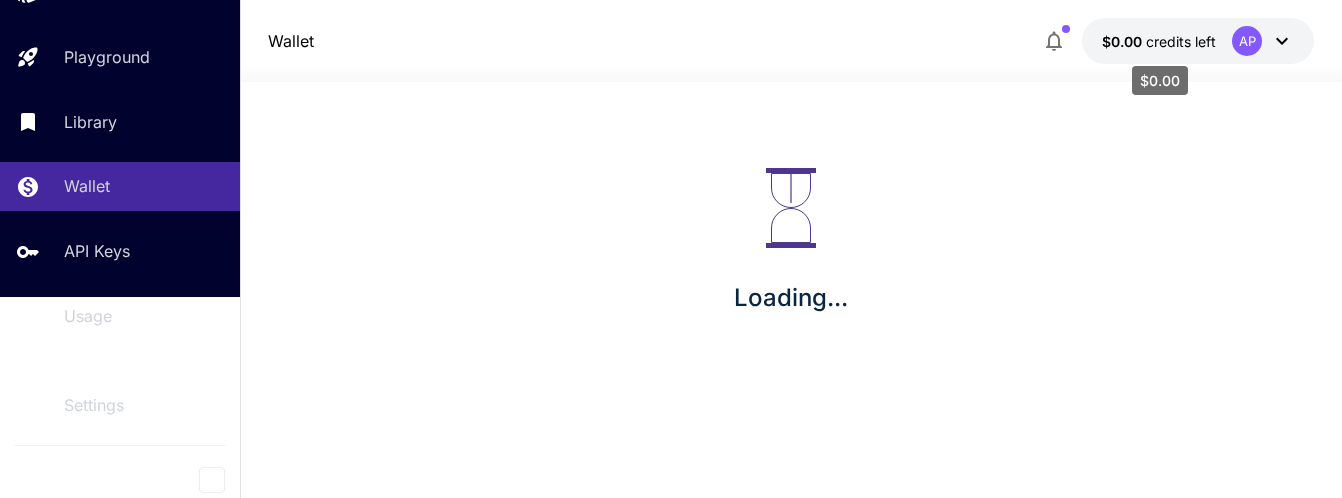 click on "credits left" at bounding box center (1181, 41) 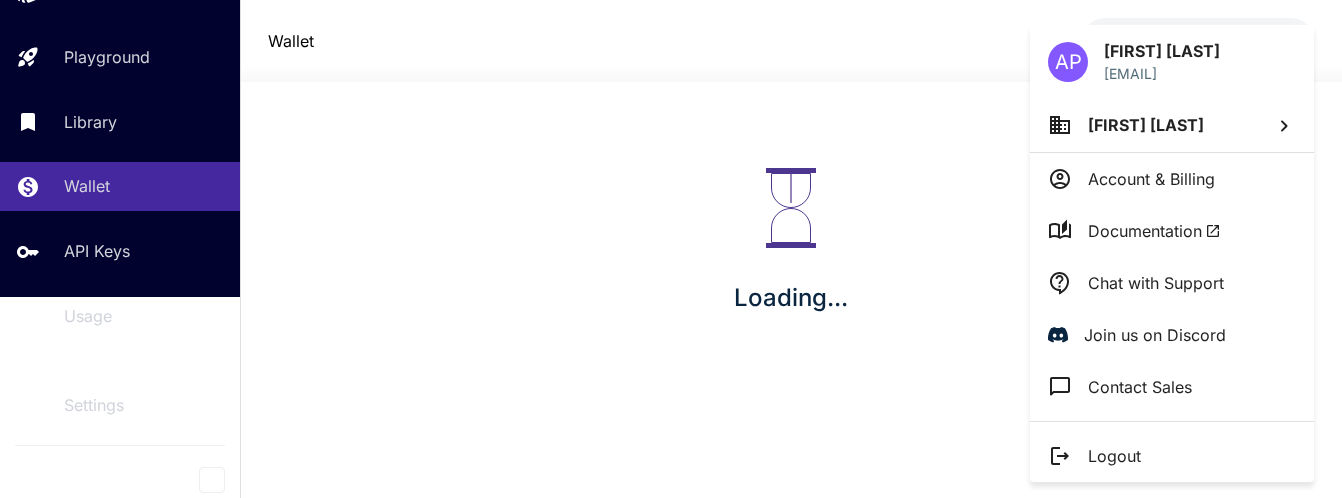 click on "Account & Billing" at bounding box center [1151, 179] 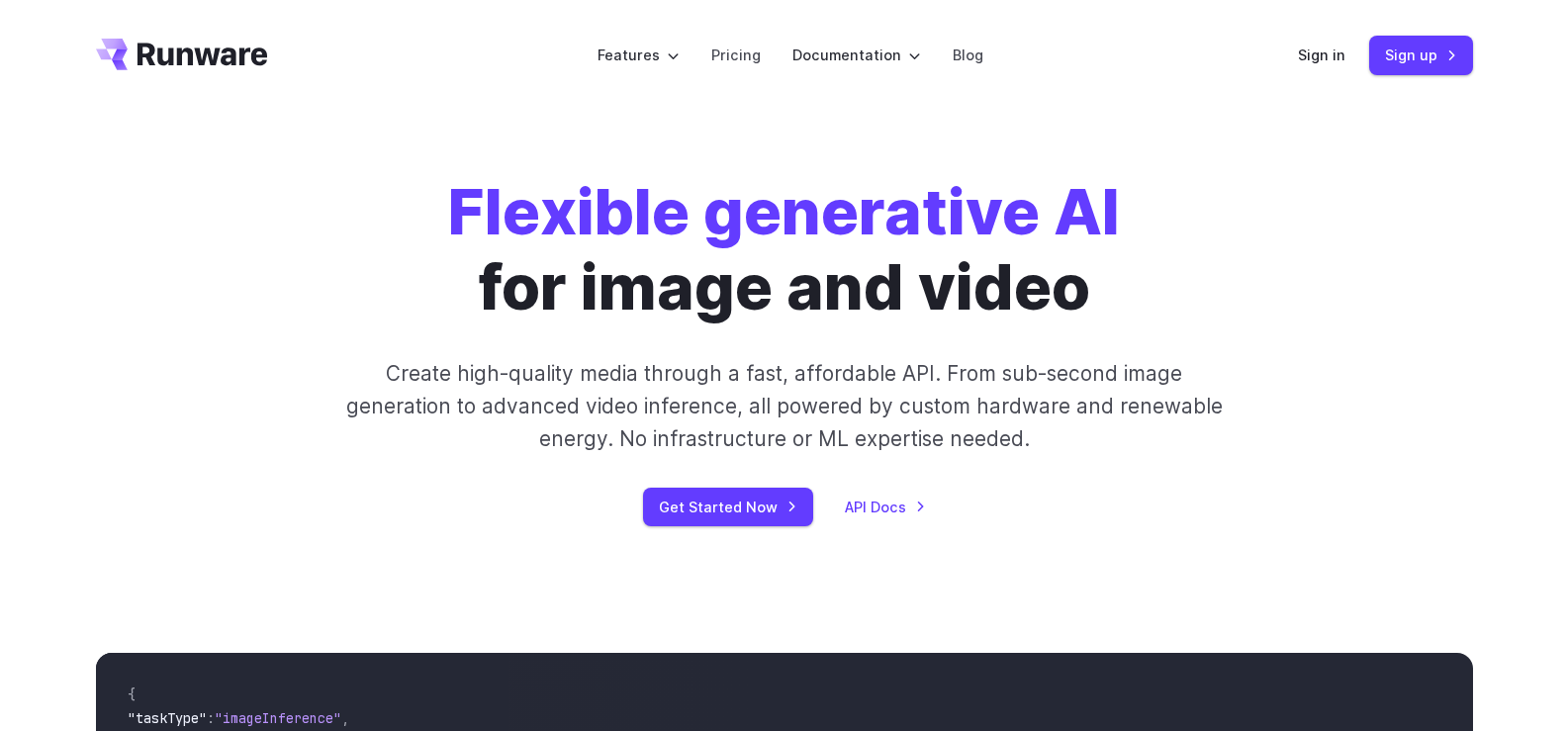 scroll, scrollTop: 0, scrollLeft: 0, axis: both 